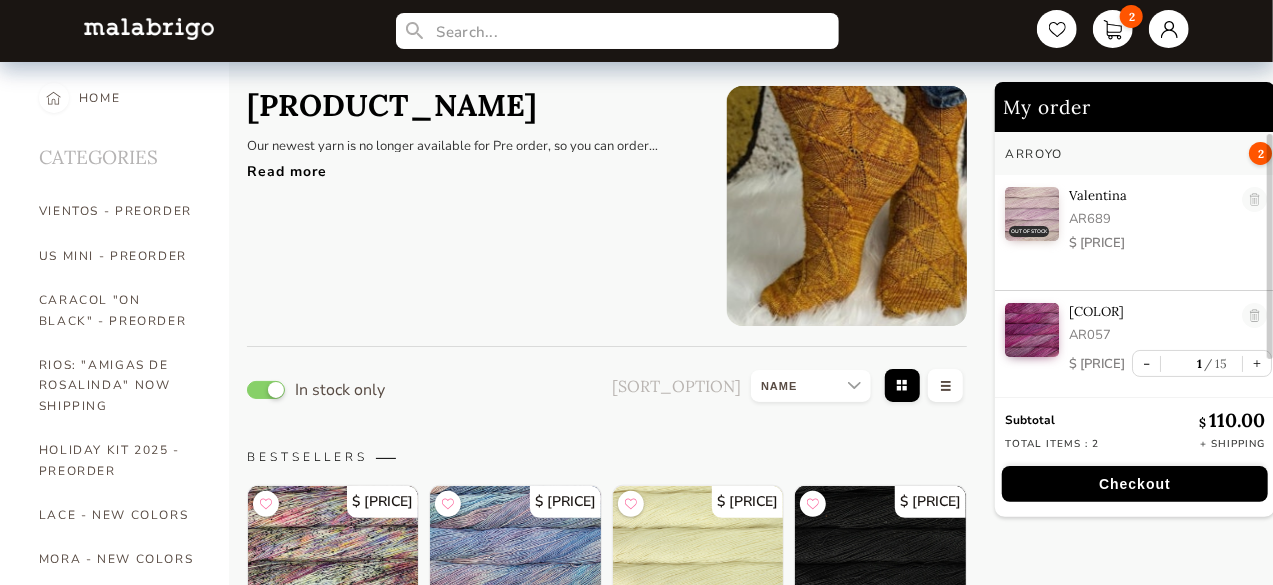 scroll, scrollTop: 0, scrollLeft: 0, axis: both 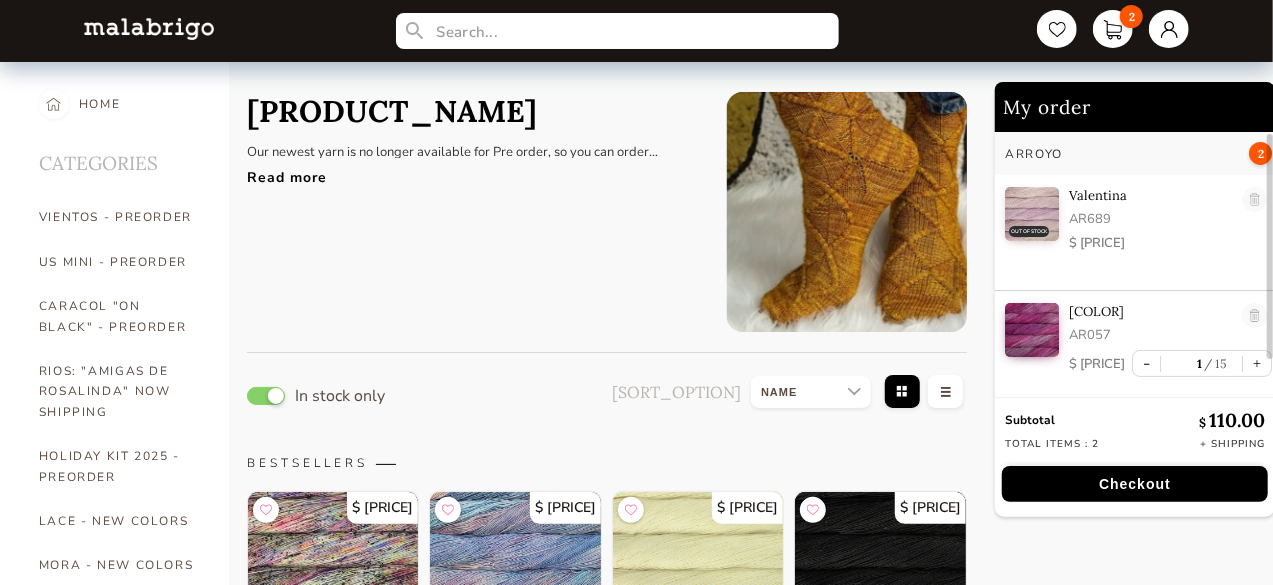 click on "Read more" at bounding box center (472, 172) 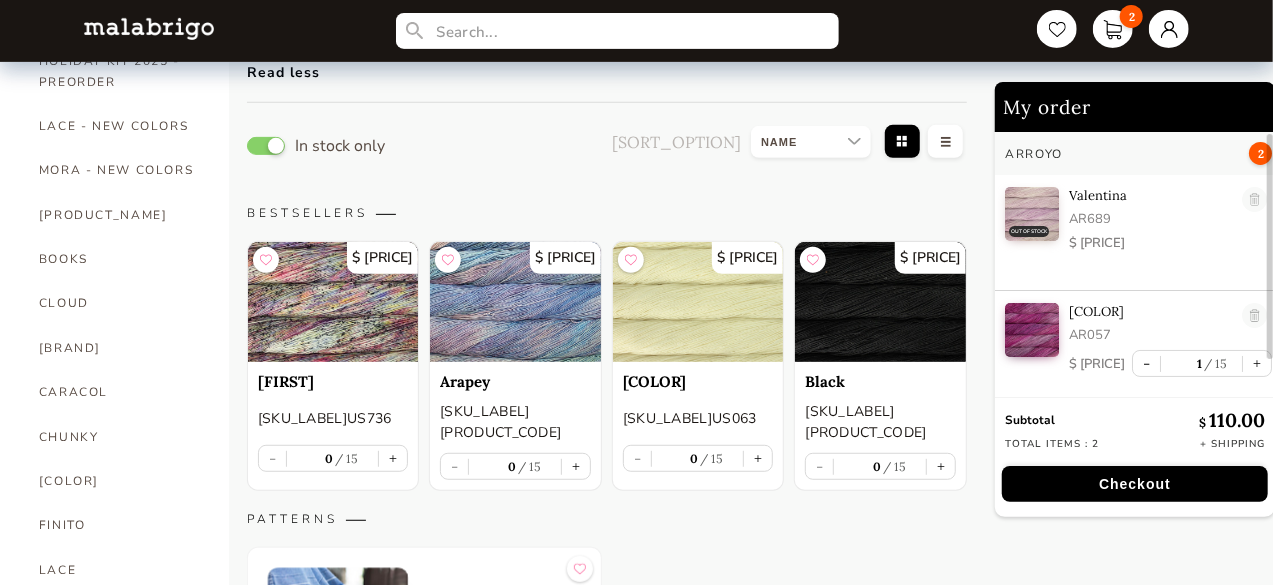 scroll, scrollTop: 414, scrollLeft: 0, axis: vertical 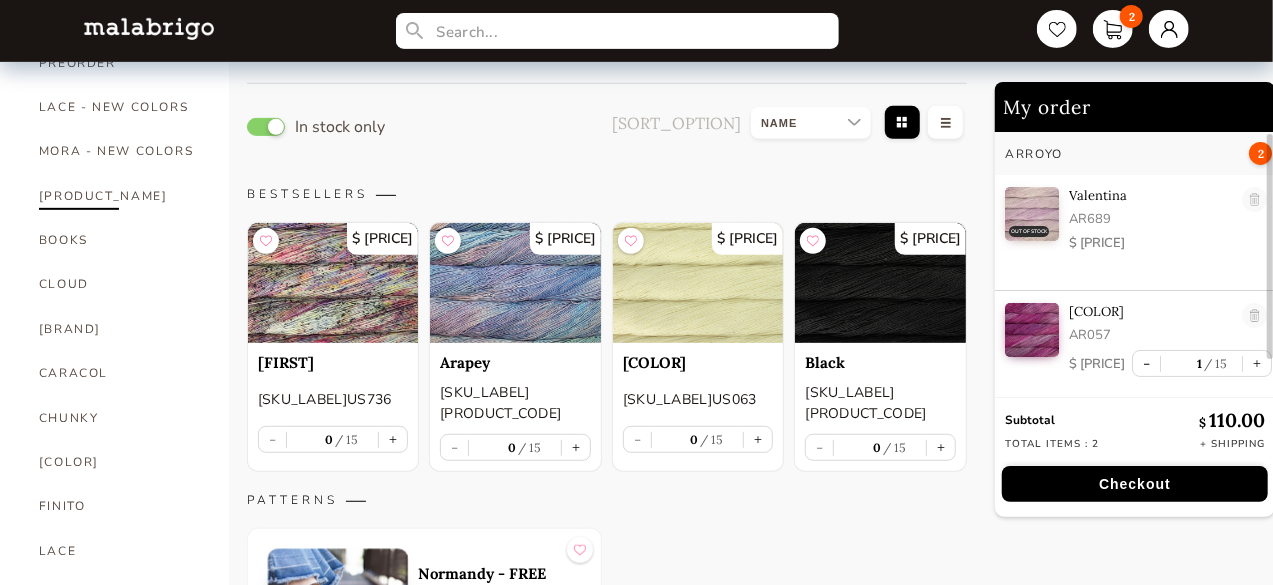 click on "[PRODUCT_NAME]" at bounding box center [119, 196] 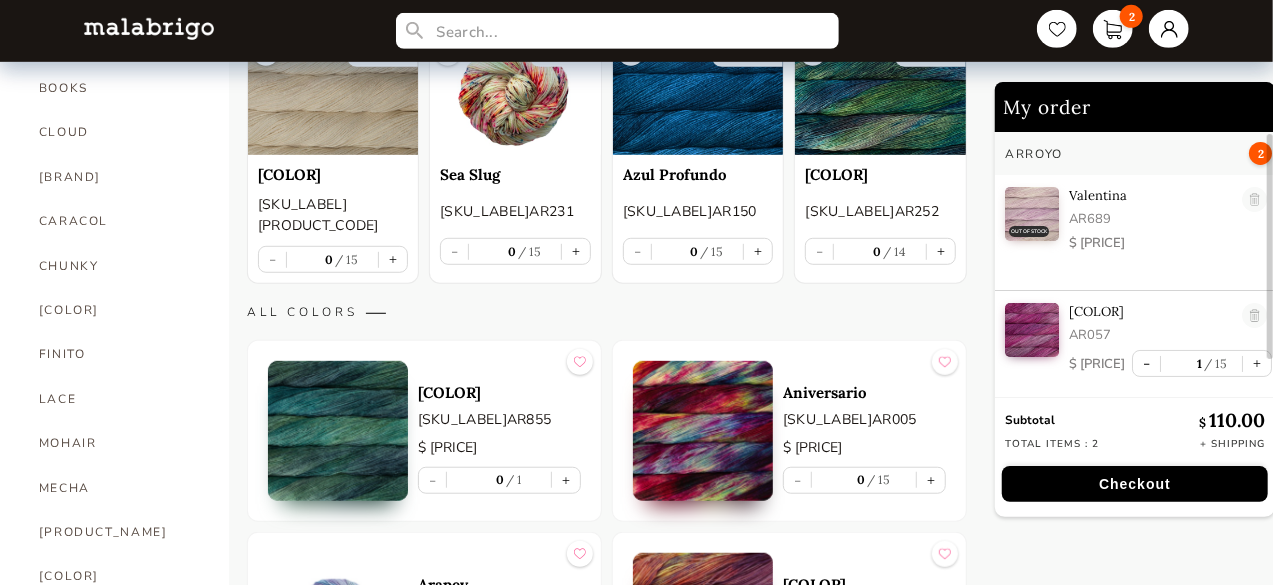 scroll, scrollTop: 566, scrollLeft: 0, axis: vertical 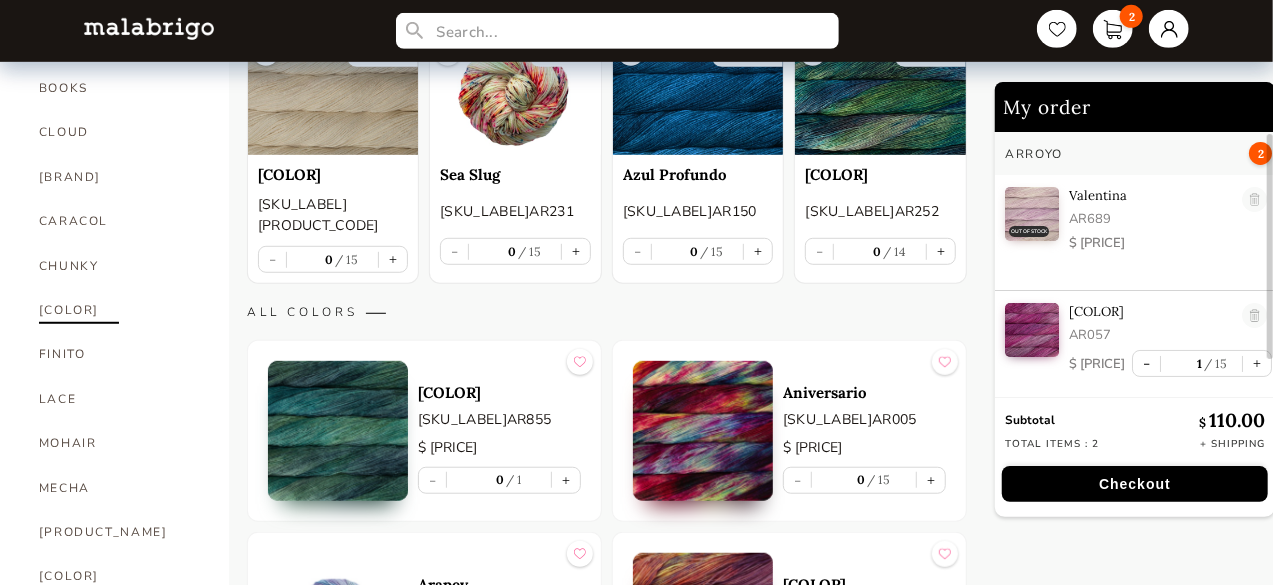 click on "[COLOR]" at bounding box center (119, 310) 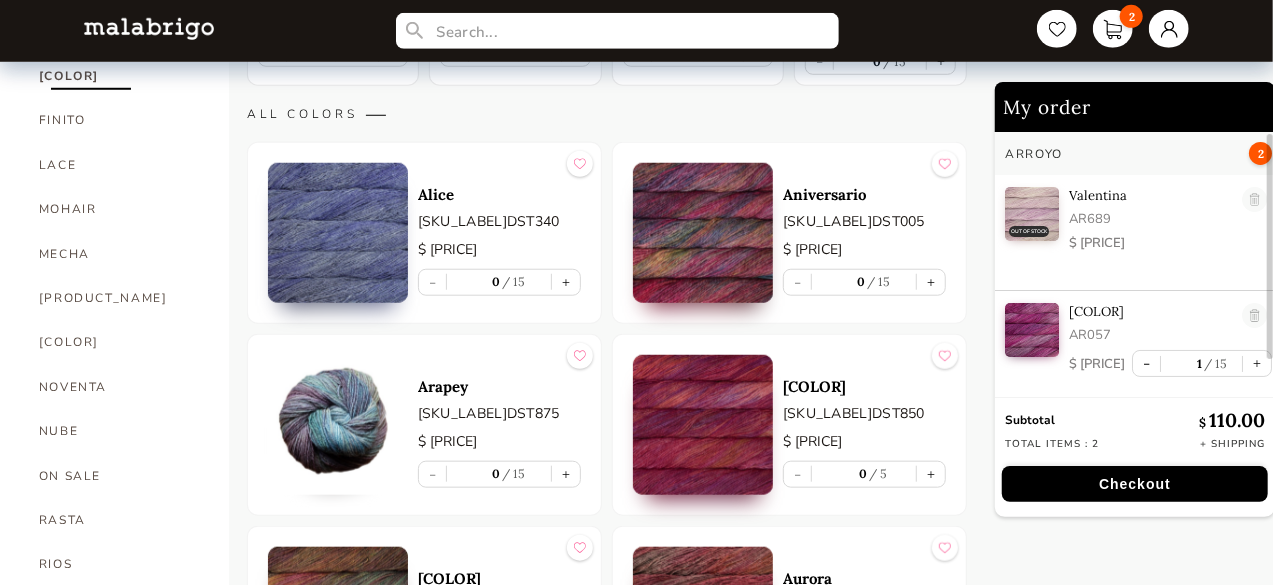 scroll, scrollTop: 832, scrollLeft: 0, axis: vertical 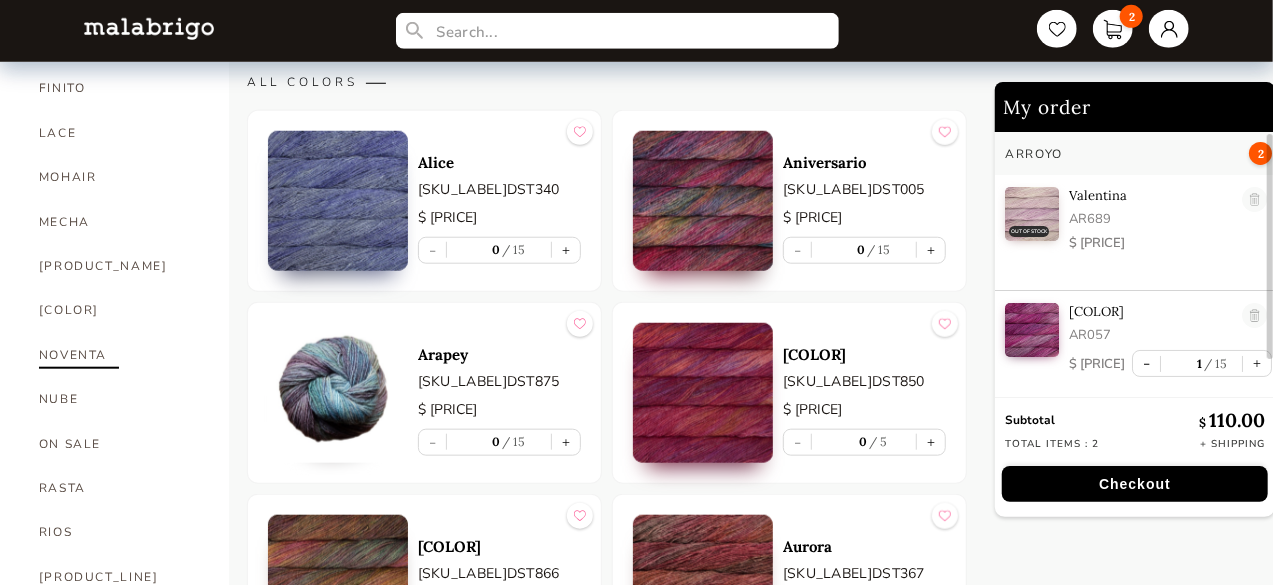 click on "NOVENTA" at bounding box center (119, 355) 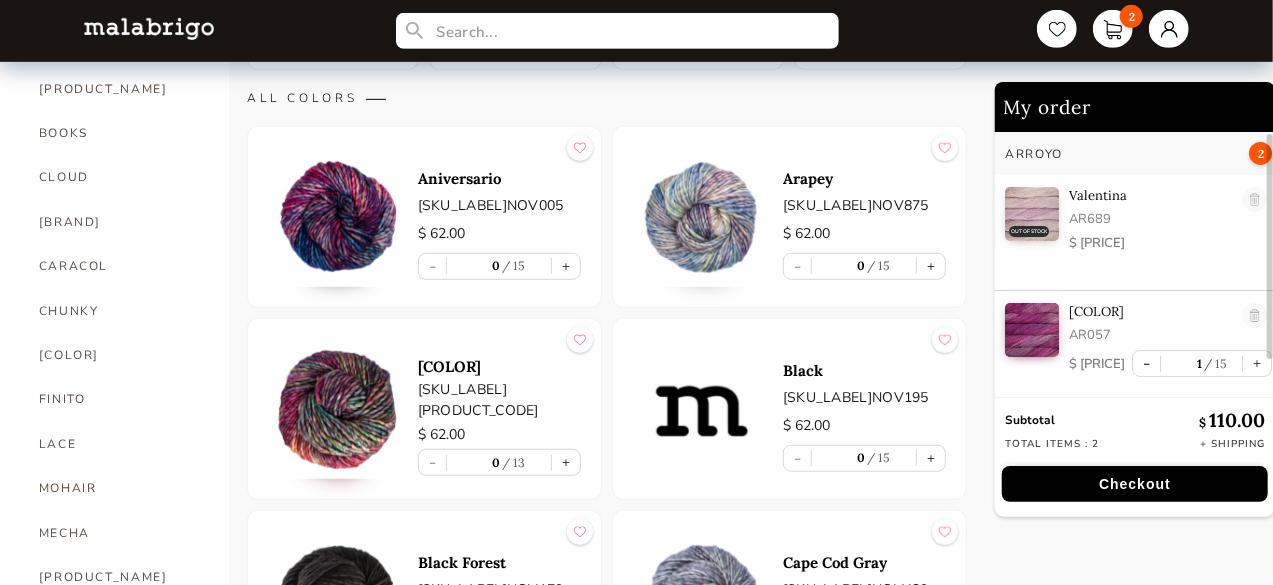 scroll, scrollTop: 526, scrollLeft: 0, axis: vertical 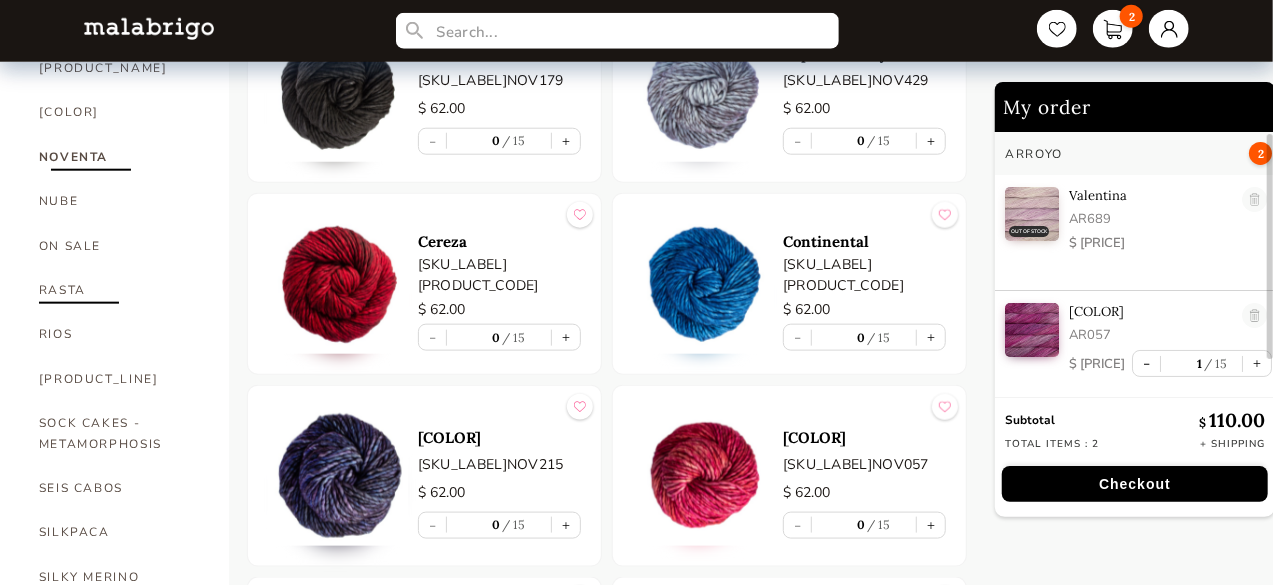 click on "RIOS" at bounding box center (119, 334) 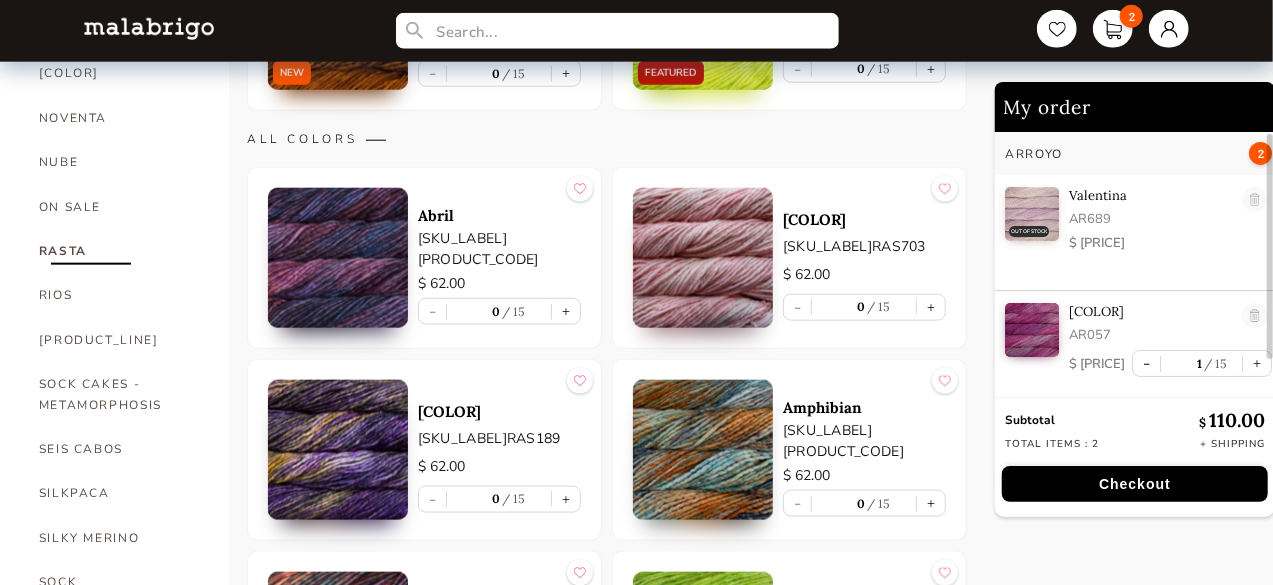 scroll, scrollTop: 1070, scrollLeft: 0, axis: vertical 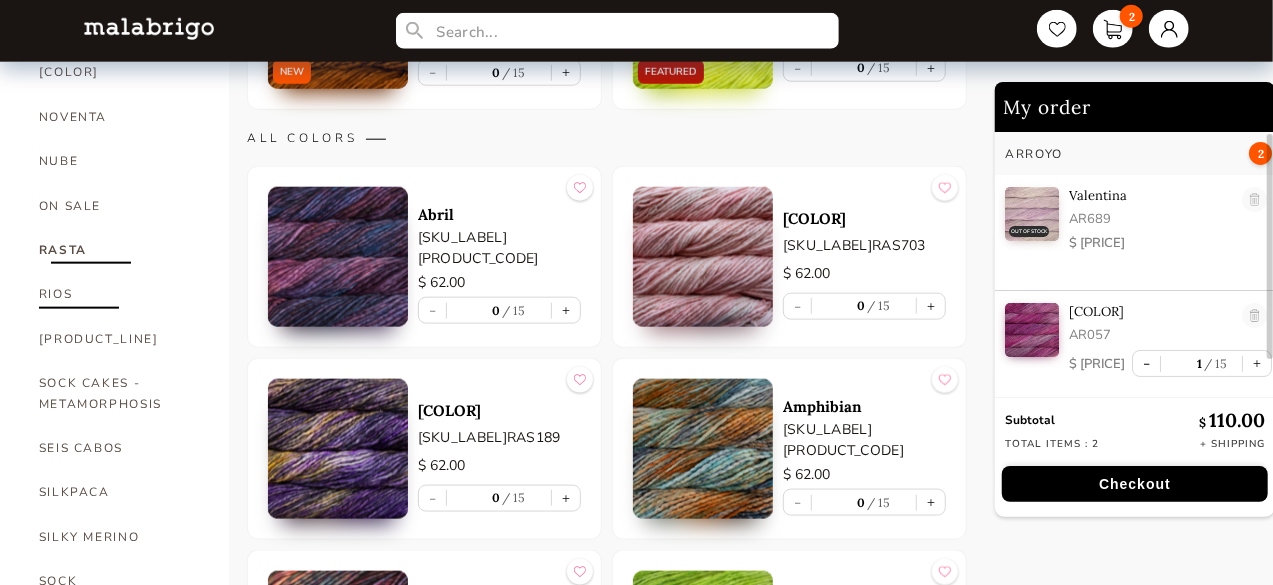 click on "RIOS" at bounding box center [119, 294] 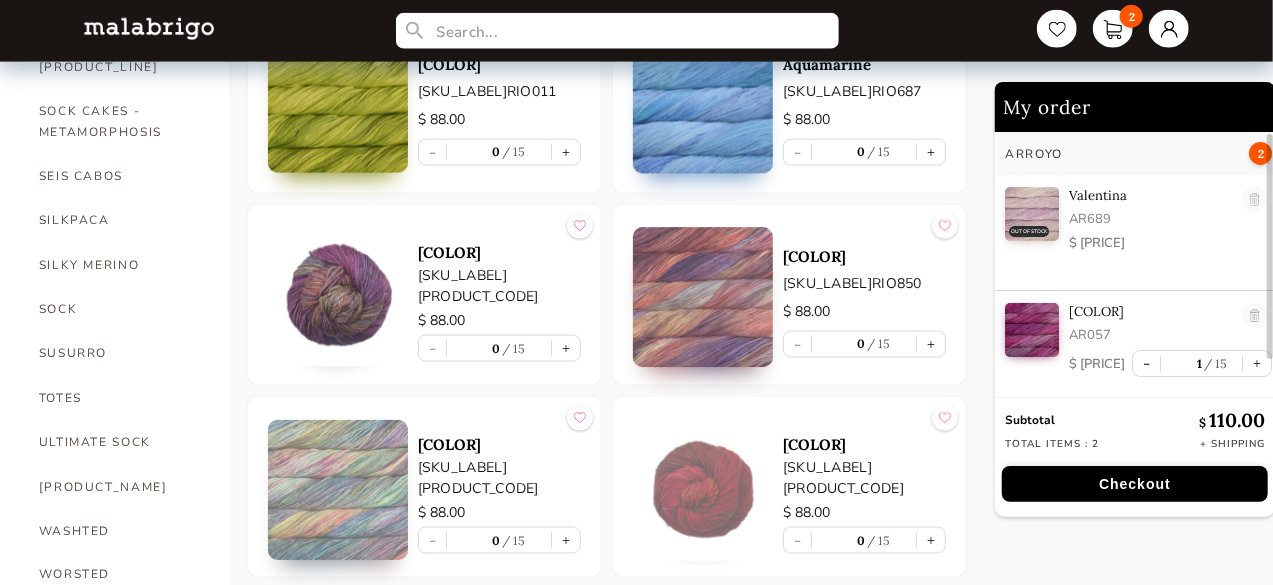 scroll, scrollTop: 1343, scrollLeft: 0, axis: vertical 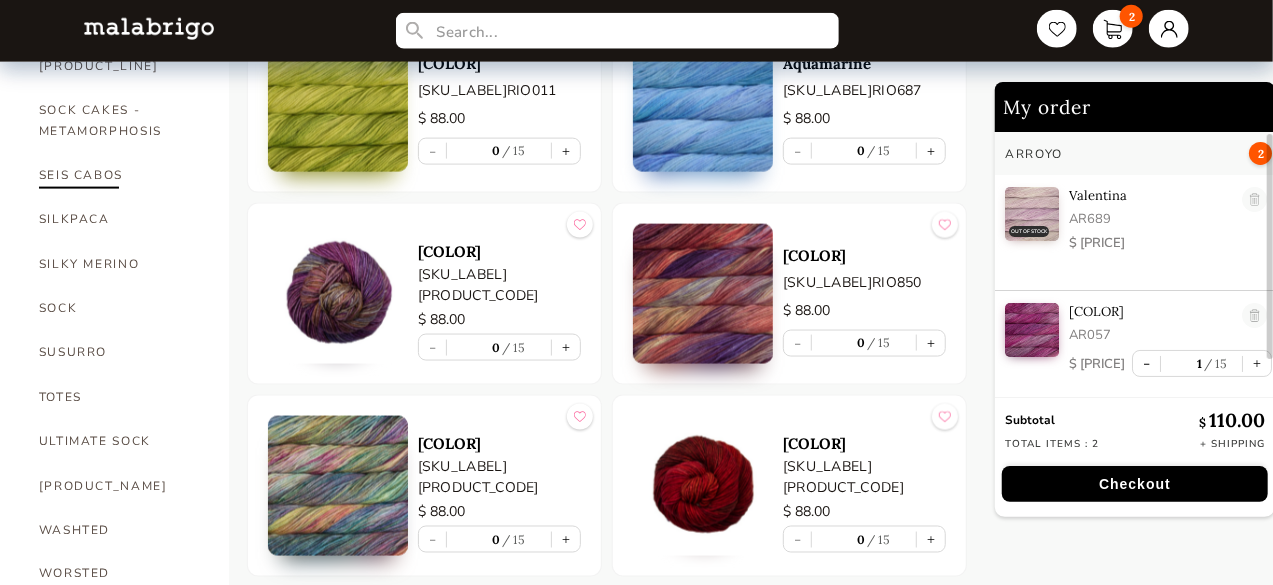 click on "SEIS CABOS" at bounding box center [119, 175] 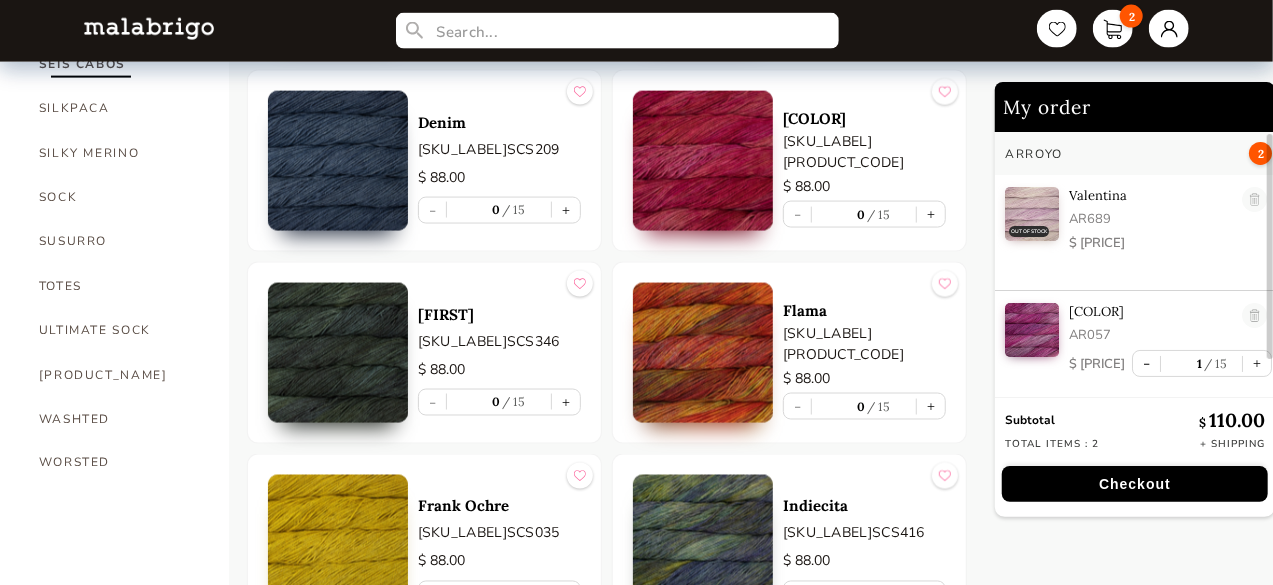 scroll, scrollTop: 1456, scrollLeft: 0, axis: vertical 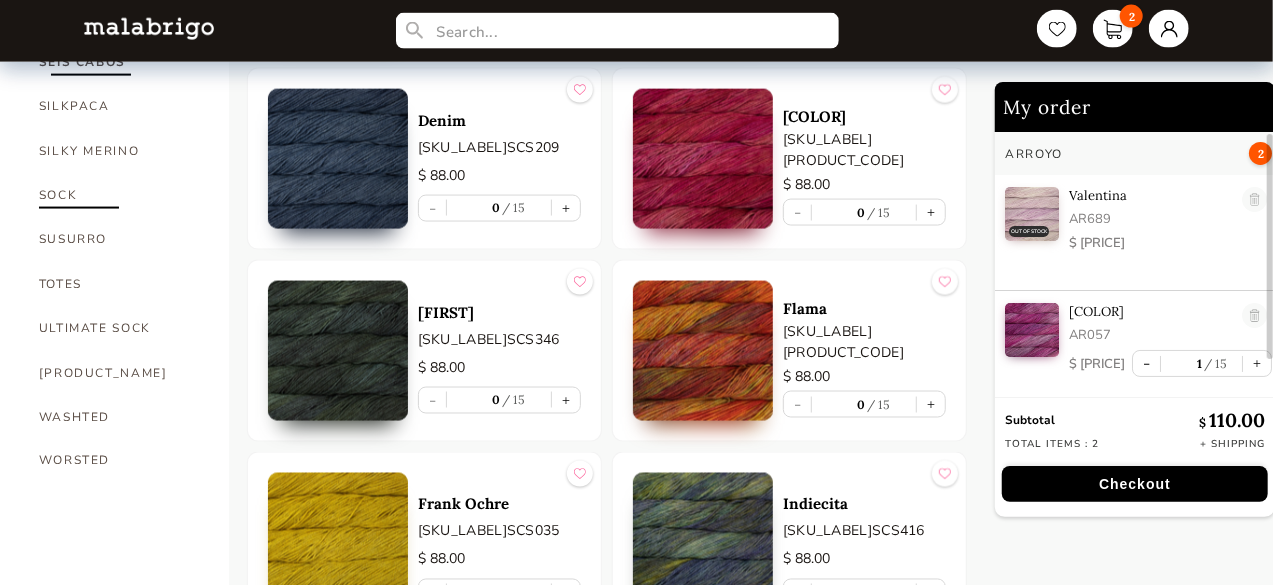 click on "SOCK" at bounding box center [119, 195] 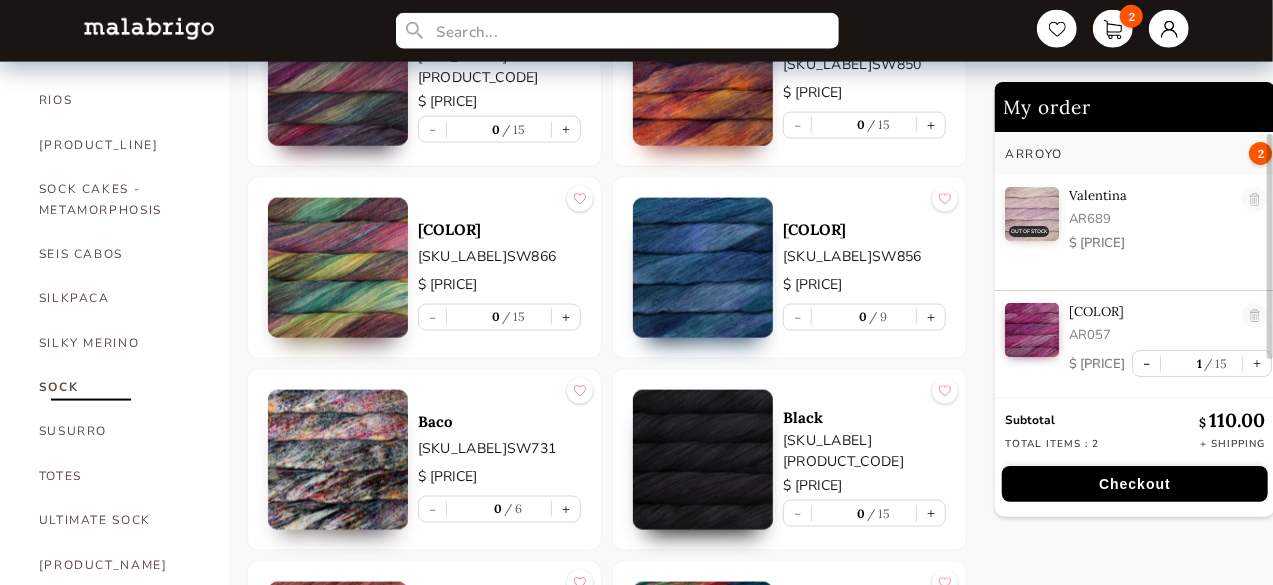 scroll, scrollTop: 1259, scrollLeft: 0, axis: vertical 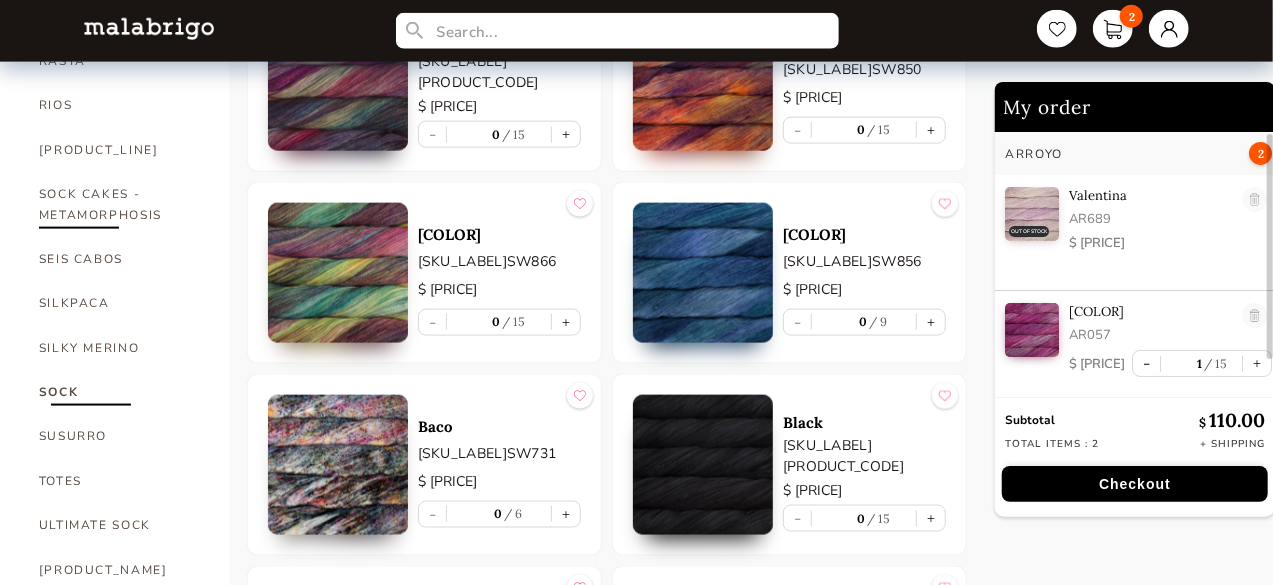 click on "SOCK CAKES - METAMORPHOSIS" at bounding box center [119, 204] 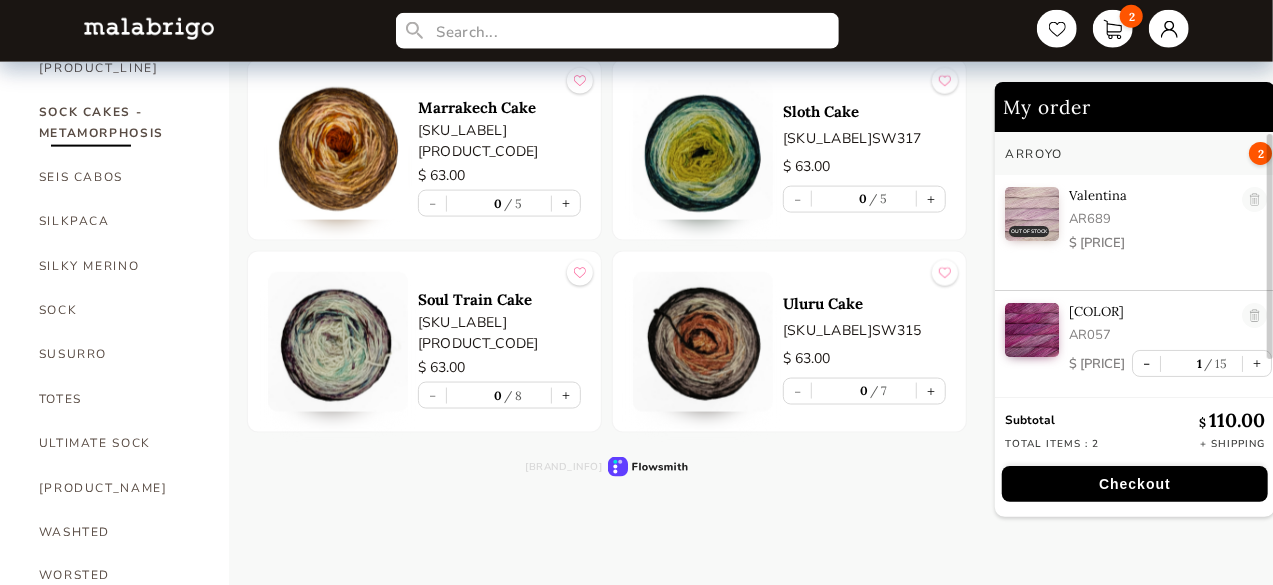 scroll, scrollTop: 1354, scrollLeft: 0, axis: vertical 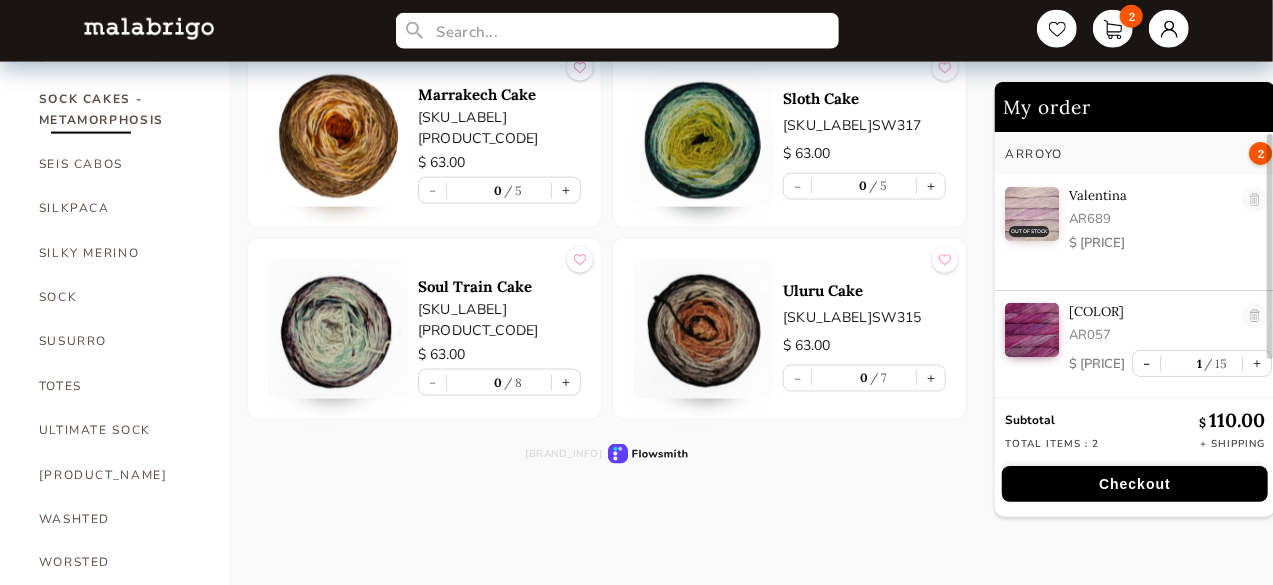 click on "Soul Train Cake SKU: SW327 $ 63.00 - 0 8 +" at bounding box center (499, 329) 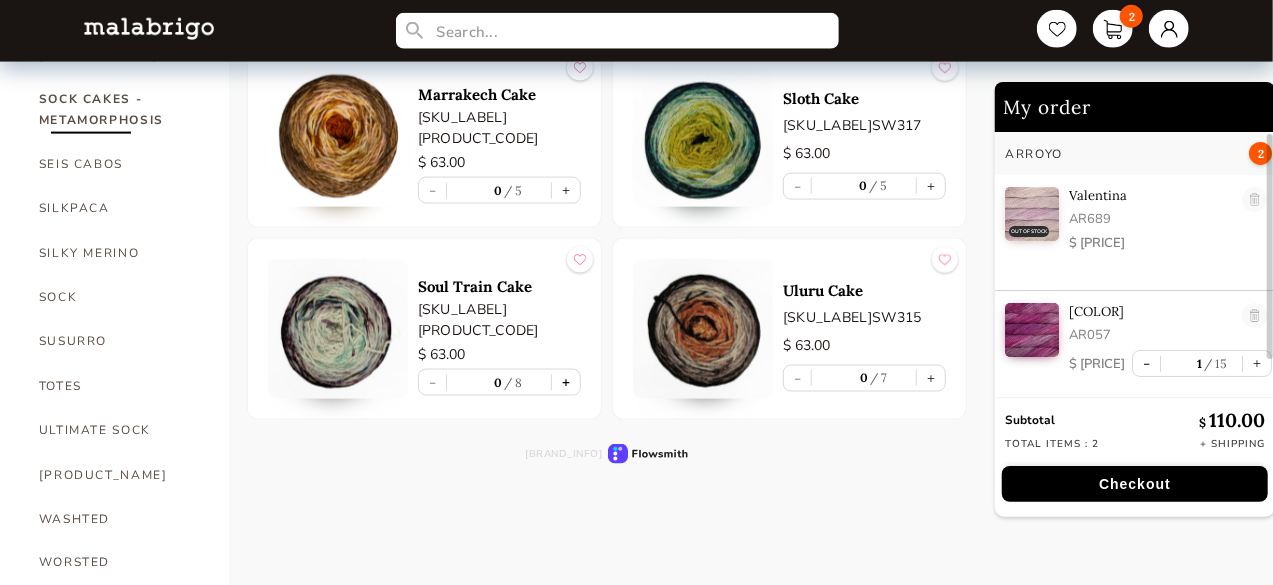click on "+" at bounding box center [566, 382] 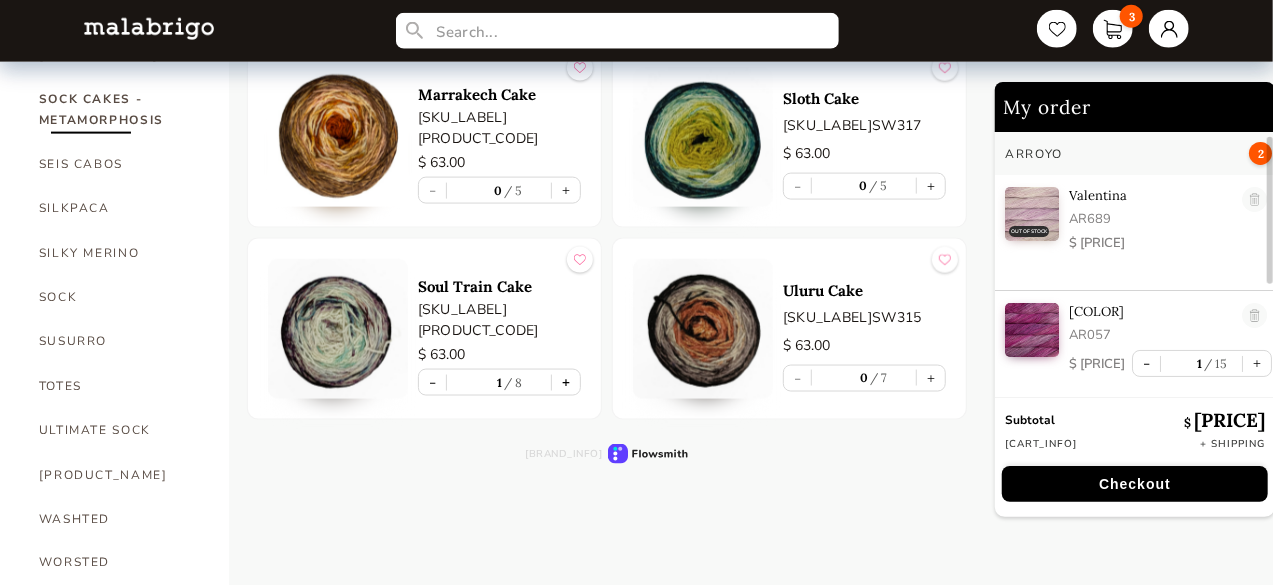 scroll, scrollTop: 130, scrollLeft: 0, axis: vertical 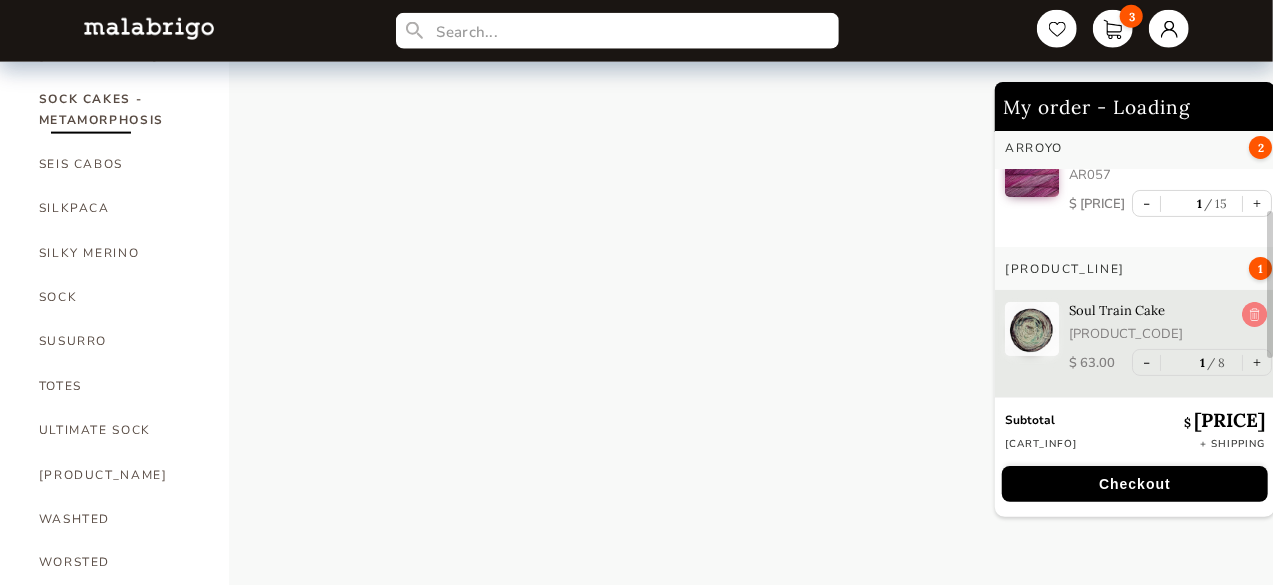 click at bounding box center [1254, 315] 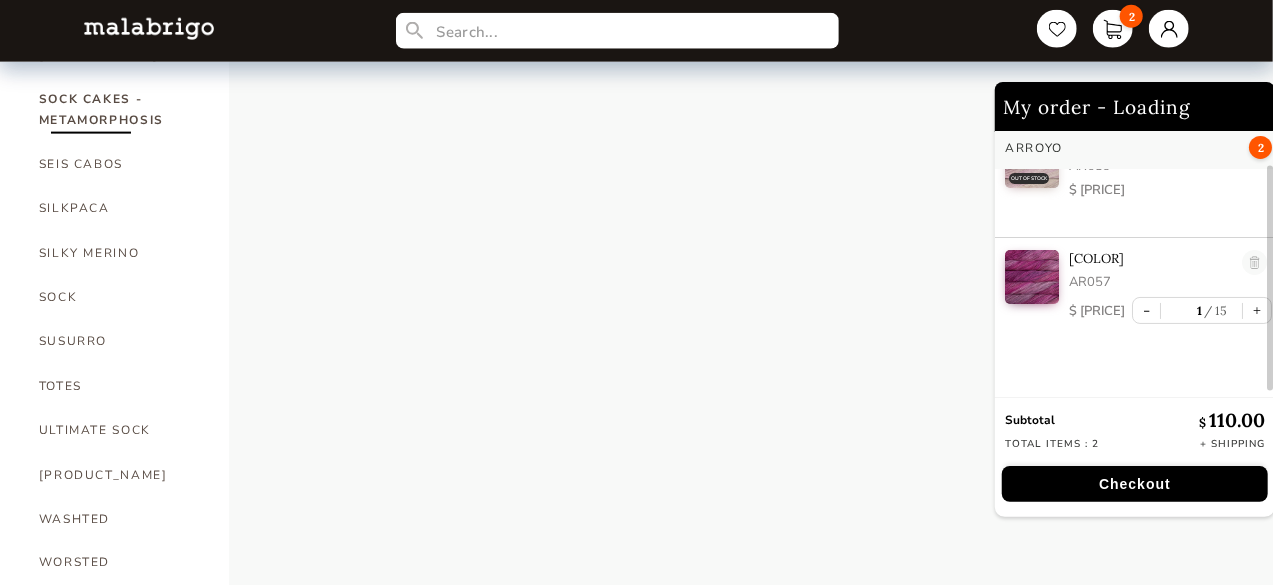 scroll, scrollTop: 46, scrollLeft: 0, axis: vertical 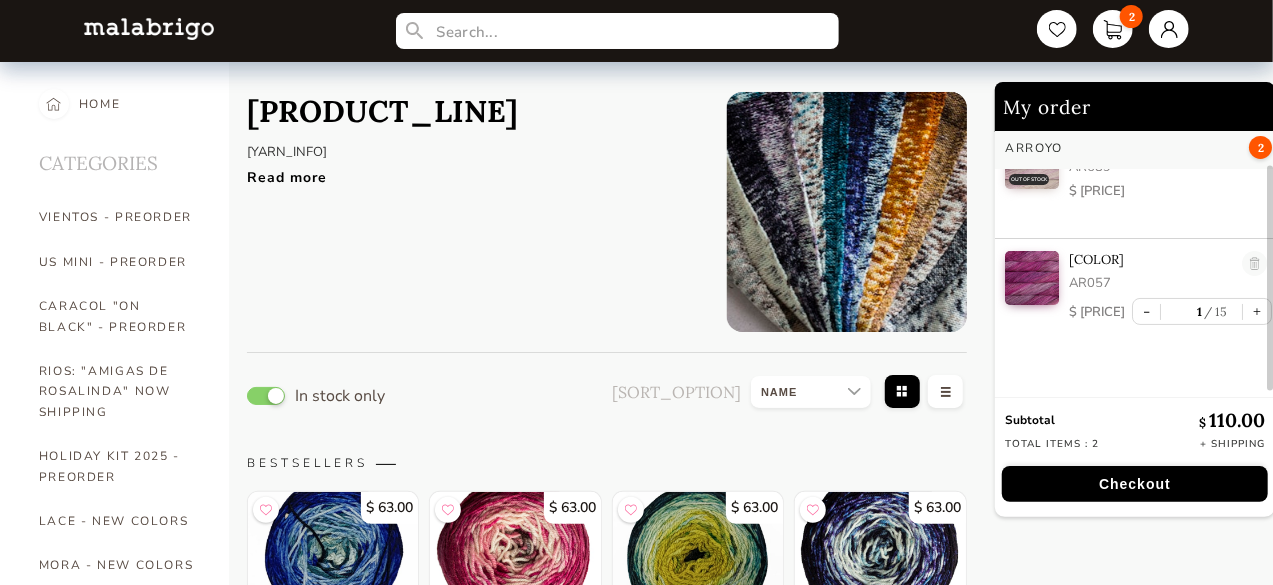 click on "Read more" at bounding box center (382, 172) 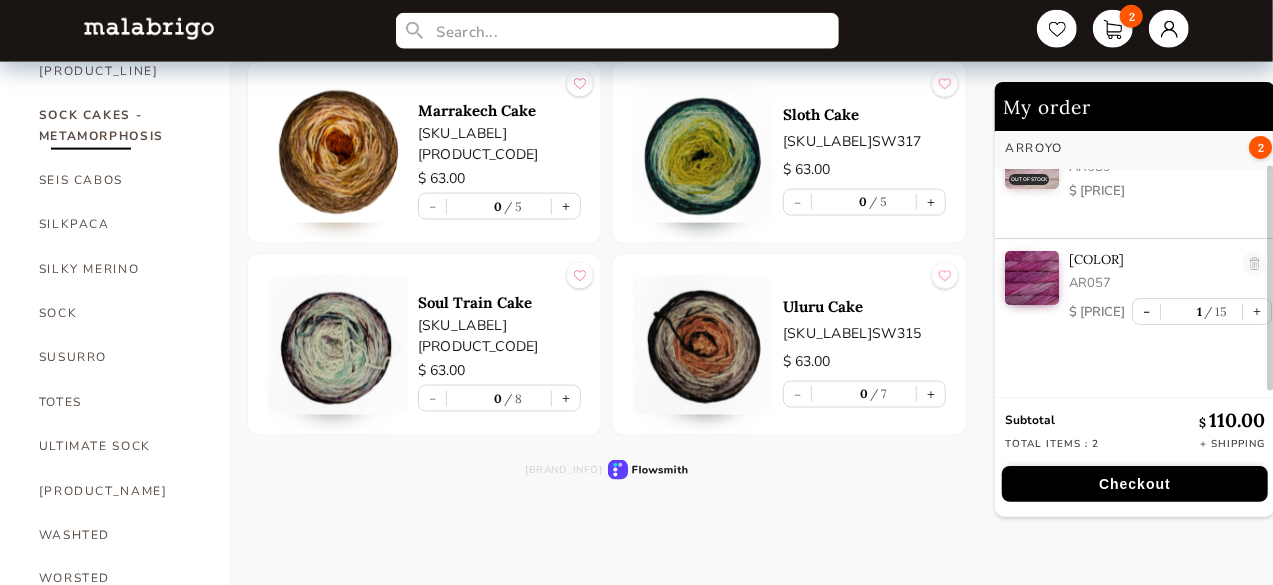scroll, scrollTop: 1354, scrollLeft: 0, axis: vertical 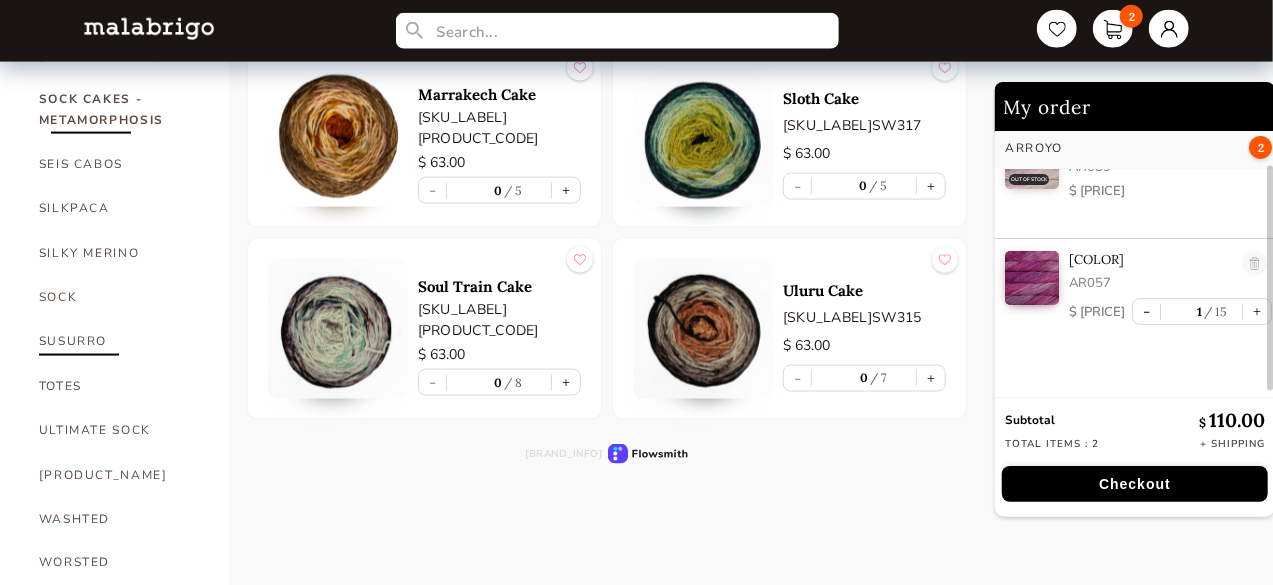 click on "SUSURRO" at bounding box center [119, 341] 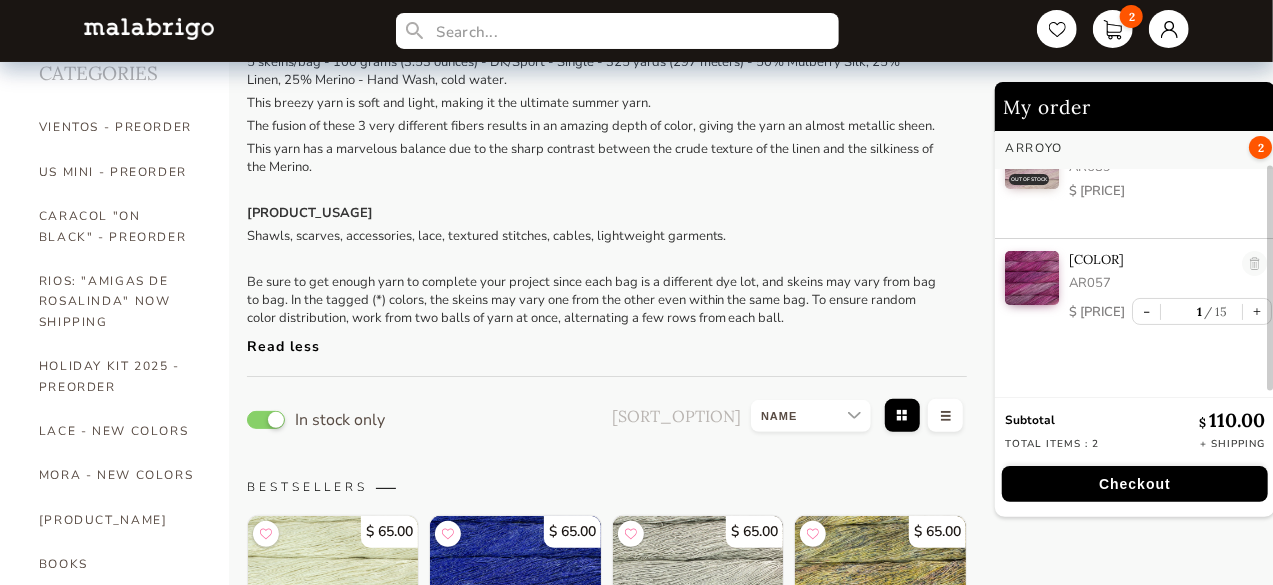 scroll, scrollTop: 0, scrollLeft: 0, axis: both 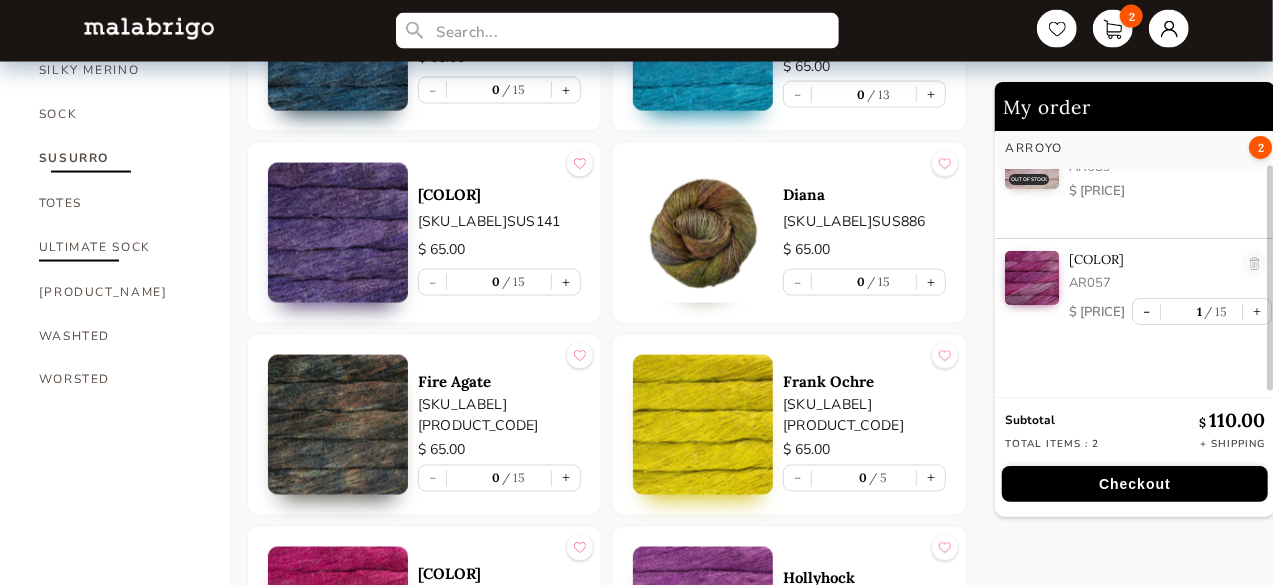 click on "ULTIMATE SOCK" at bounding box center [119, 247] 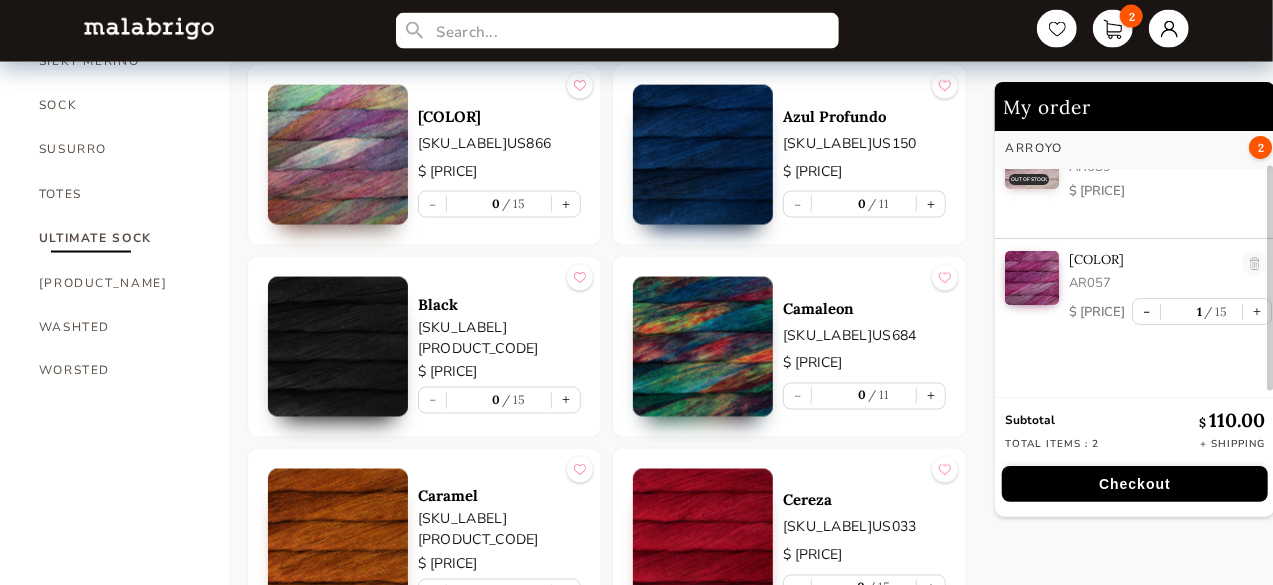 scroll, scrollTop: 1530, scrollLeft: 0, axis: vertical 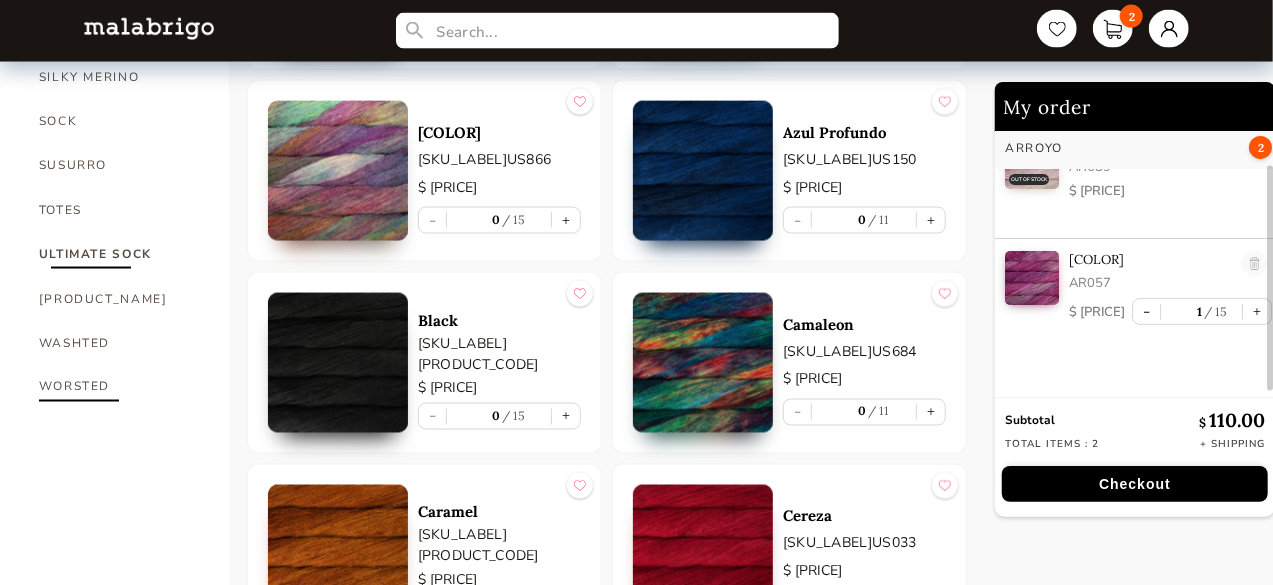 click on "WORSTED" at bounding box center (119, 387) 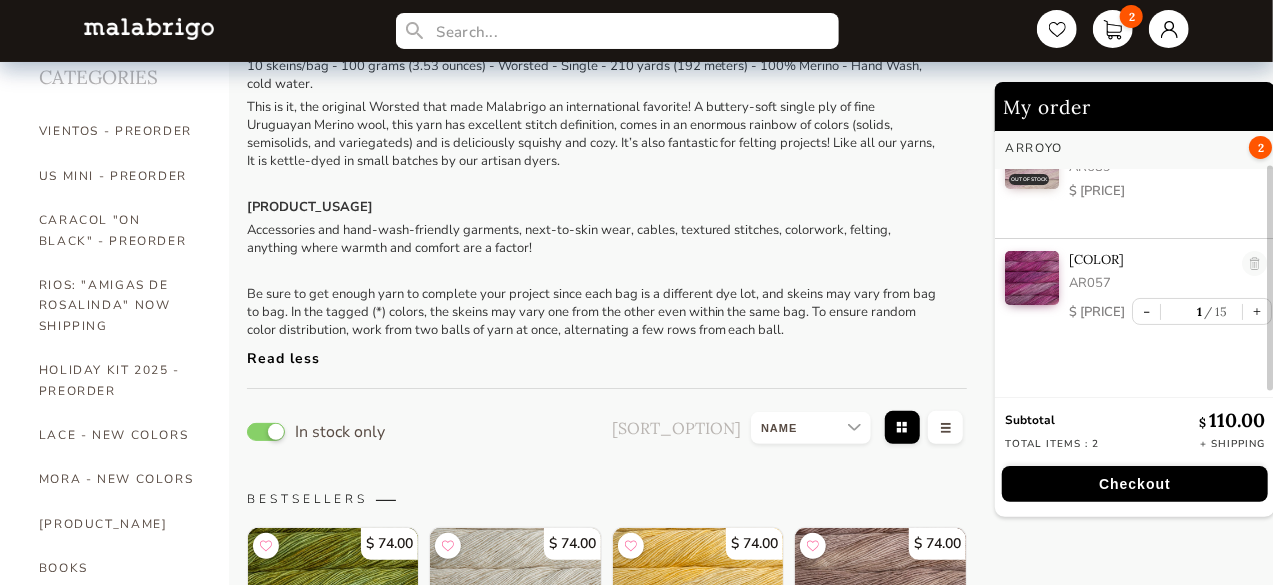 scroll, scrollTop: 0, scrollLeft: 0, axis: both 